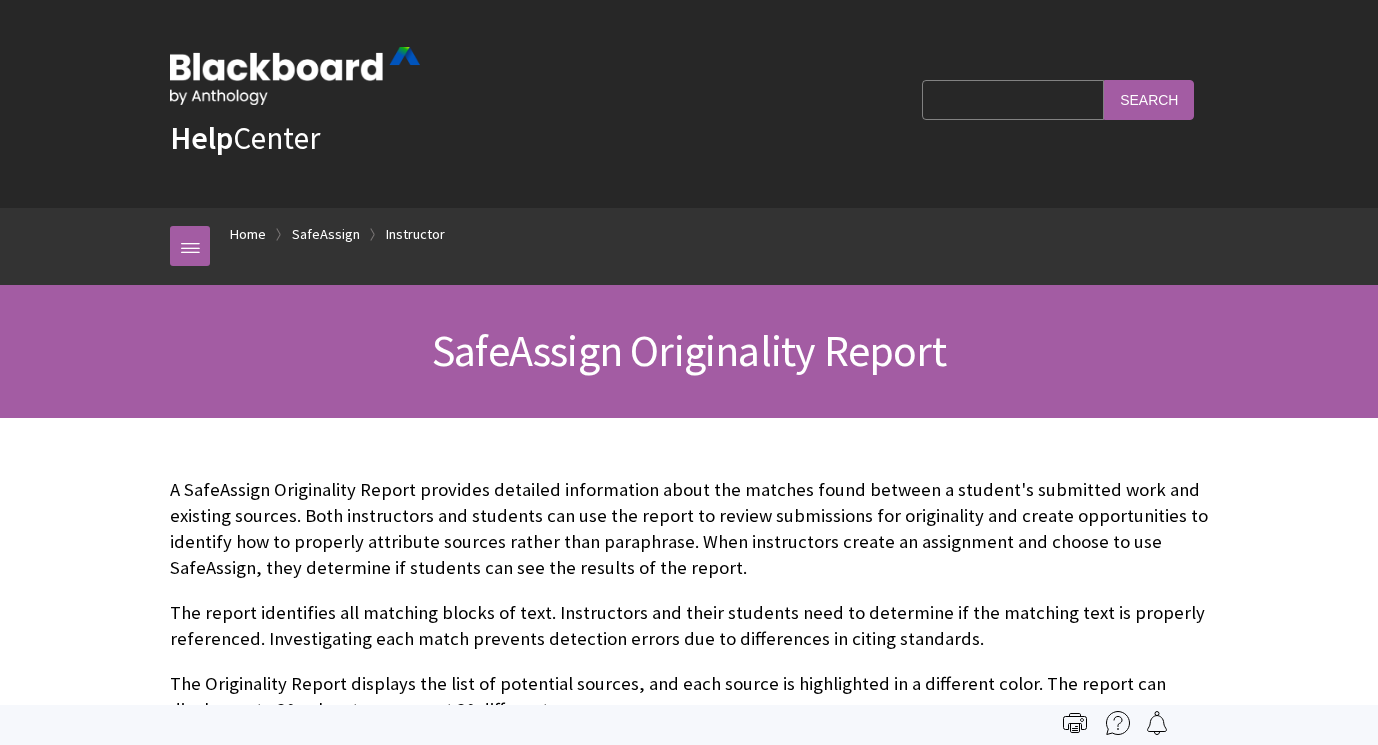 scroll, scrollTop: 0, scrollLeft: 0, axis: both 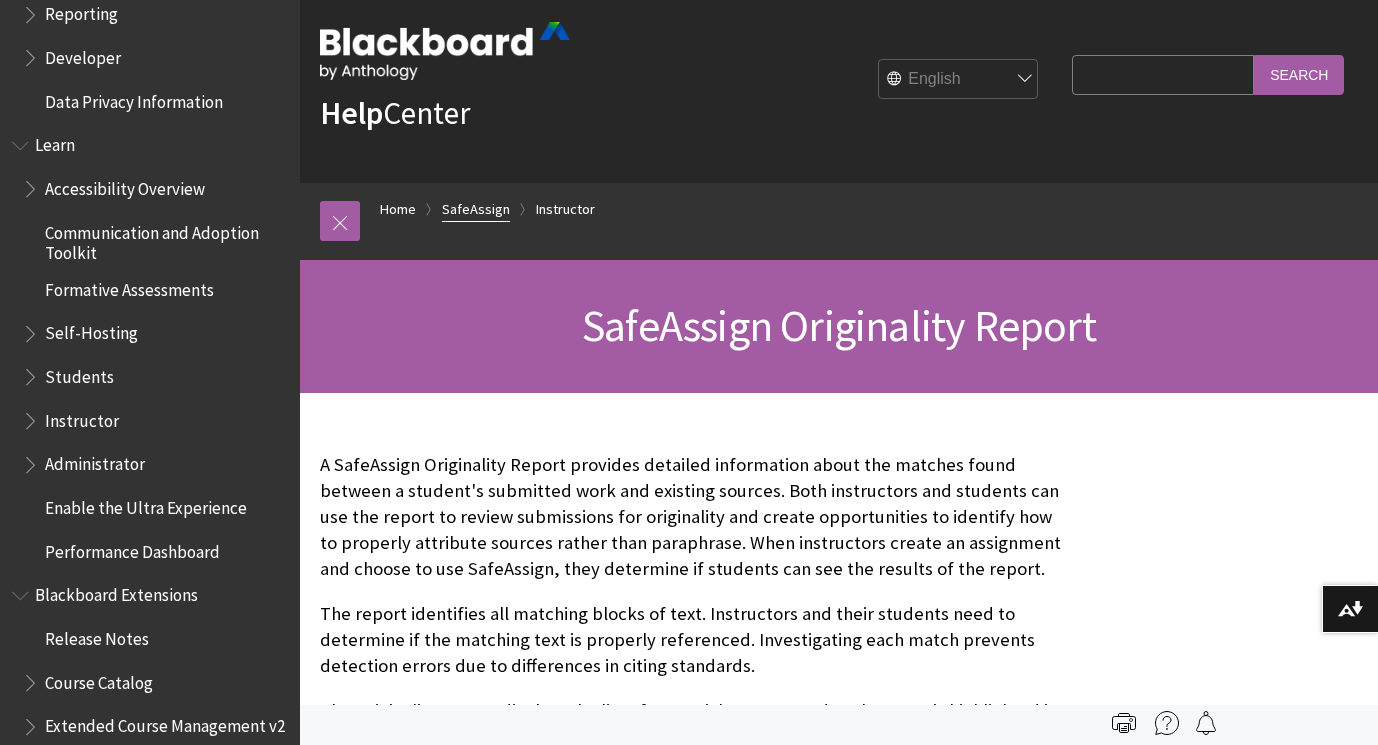 click on "SafeAssign" at bounding box center (476, 209) 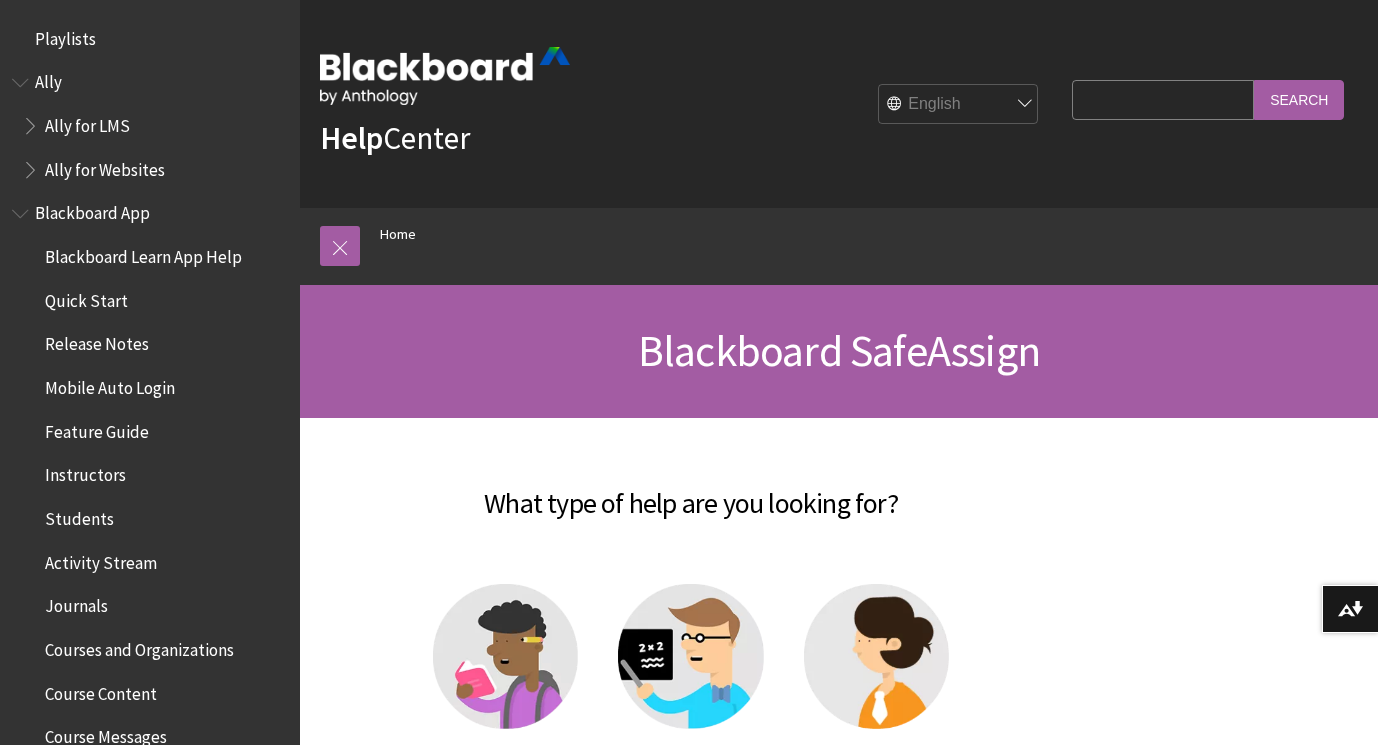 scroll, scrollTop: 0, scrollLeft: 0, axis: both 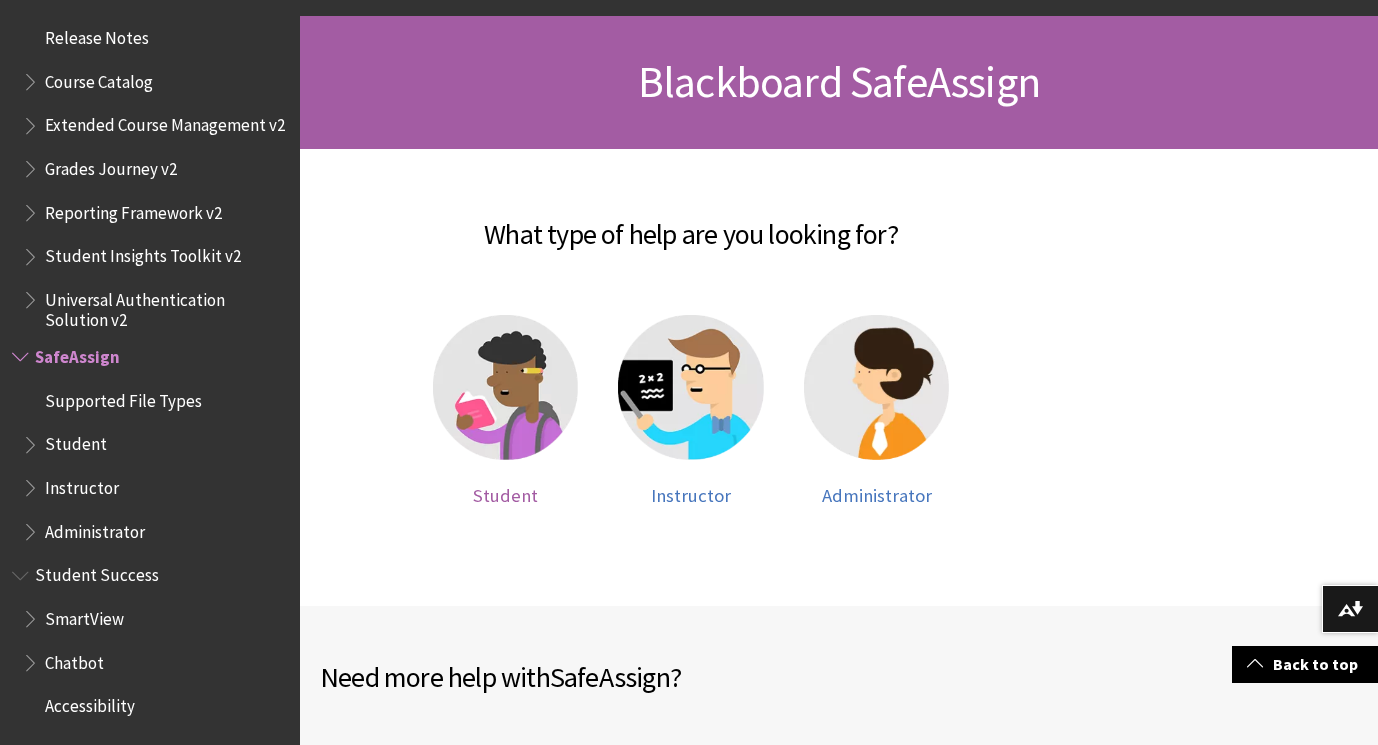click at bounding box center [506, 388] 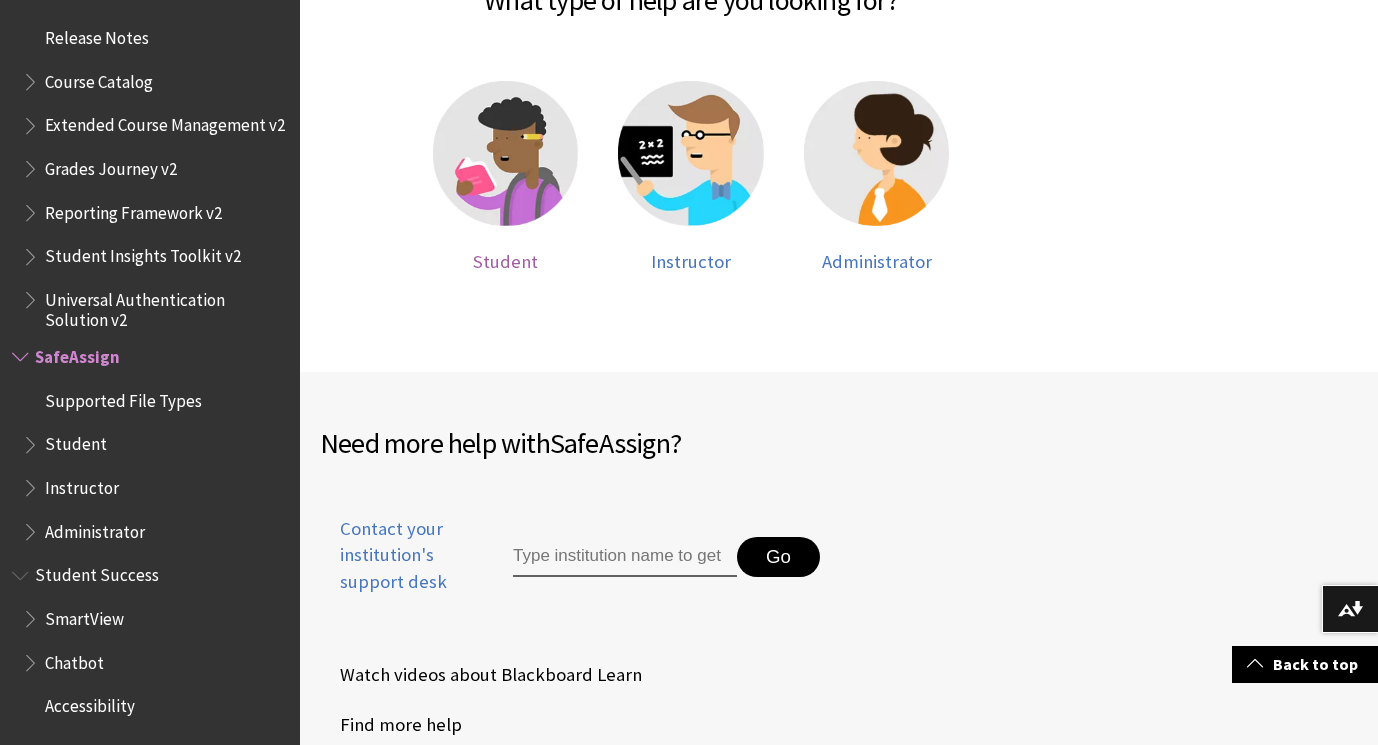 scroll, scrollTop: 510, scrollLeft: 0, axis: vertical 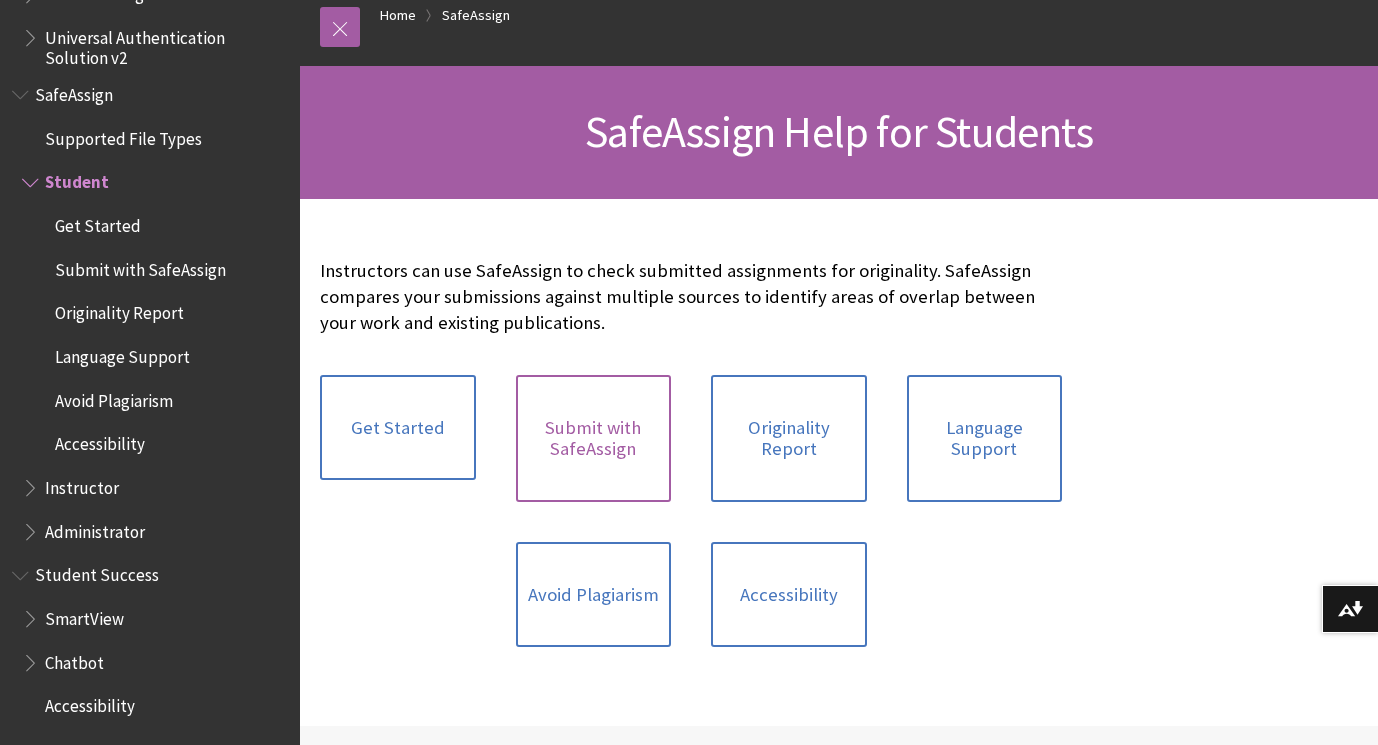 click on "Submit with SafeAssign" at bounding box center [594, 438] 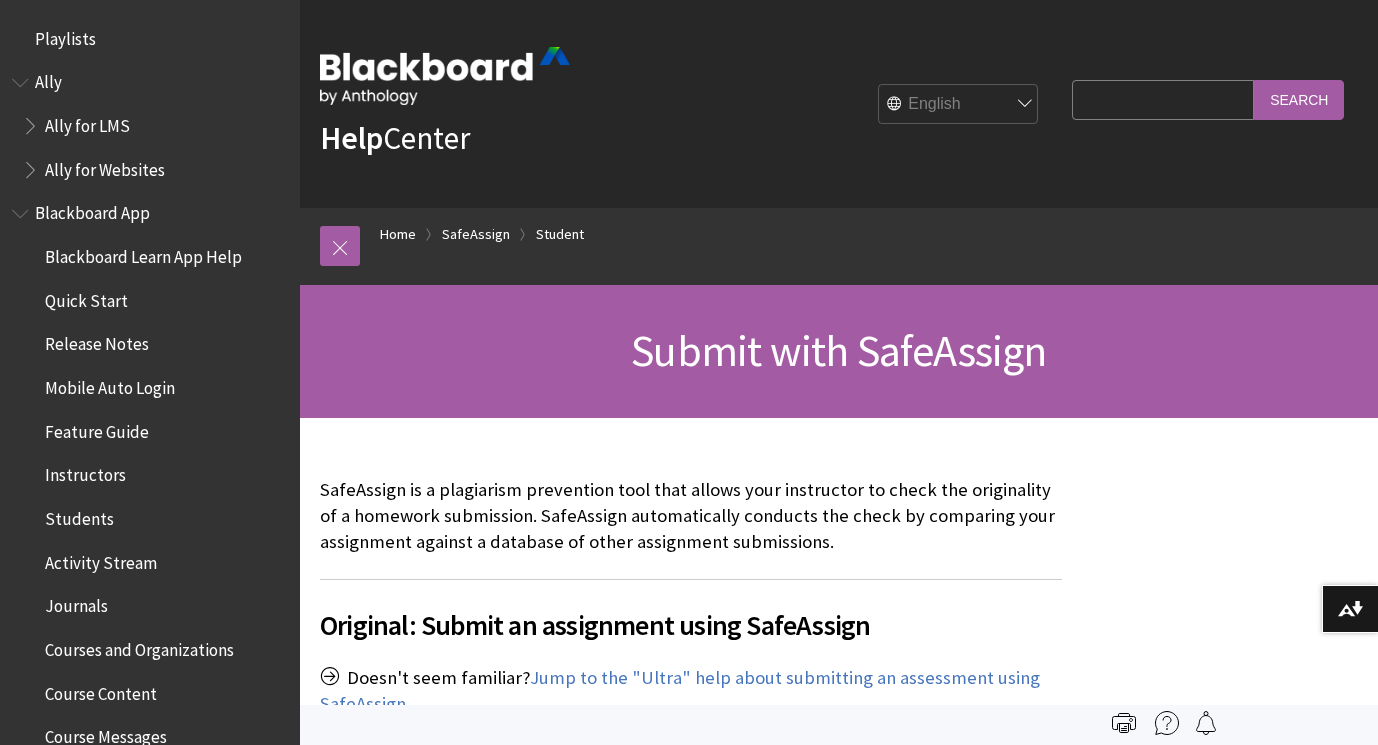 scroll, scrollTop: 0, scrollLeft: 0, axis: both 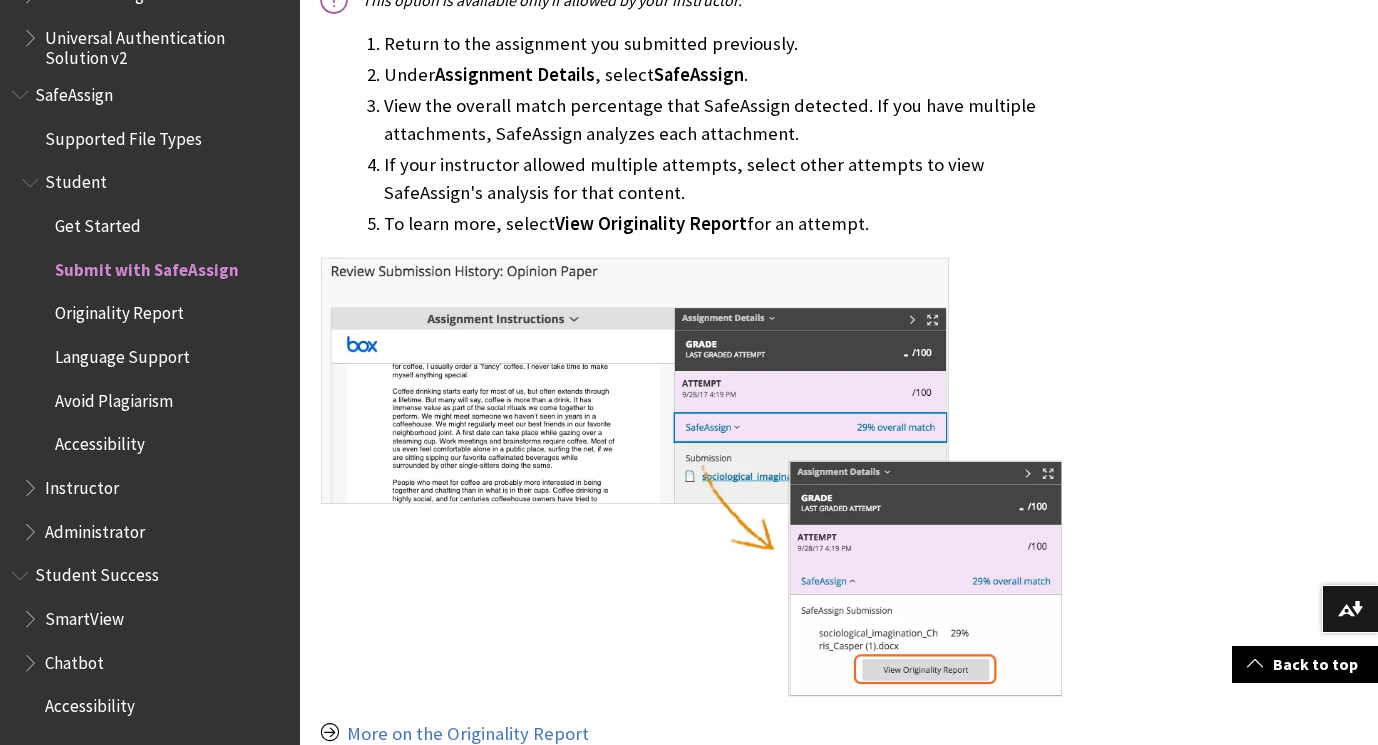click on "View Originality Report" at bounding box center [651, 223] 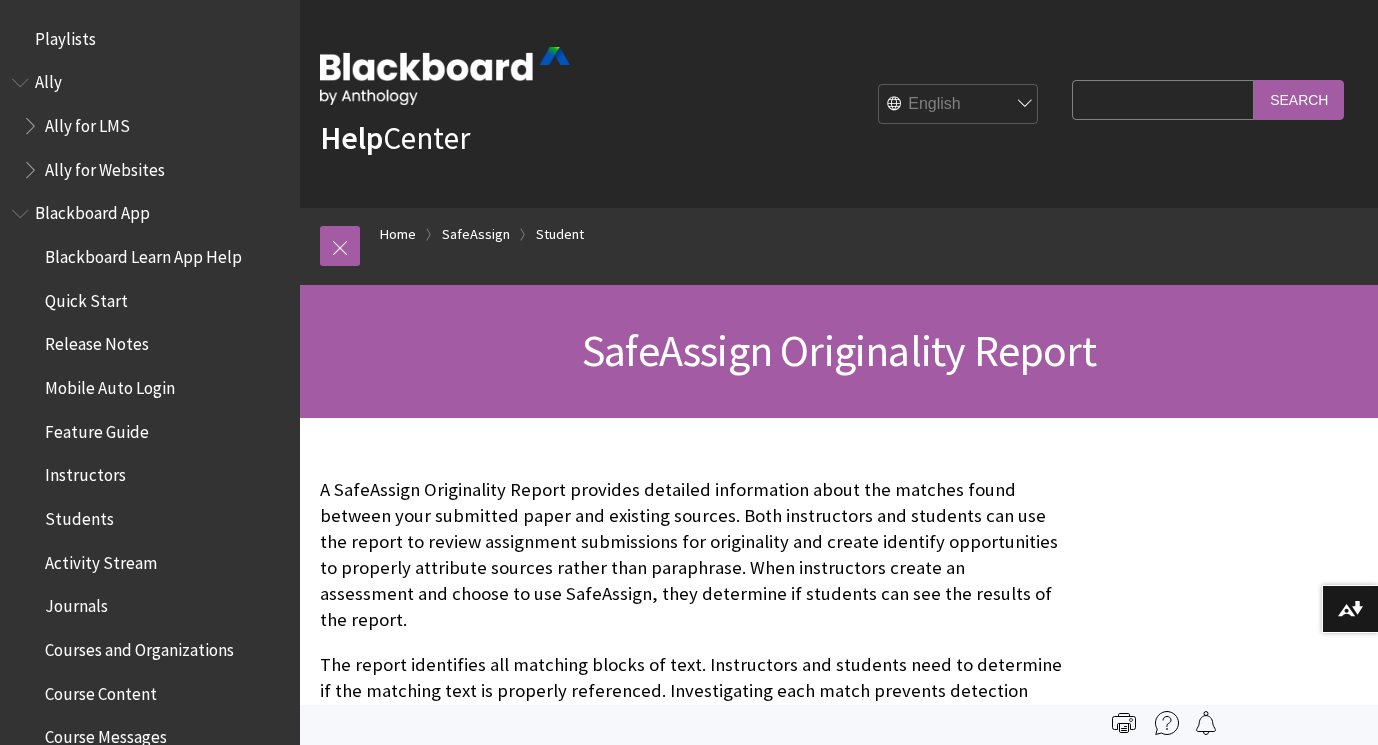 scroll, scrollTop: 0, scrollLeft: 0, axis: both 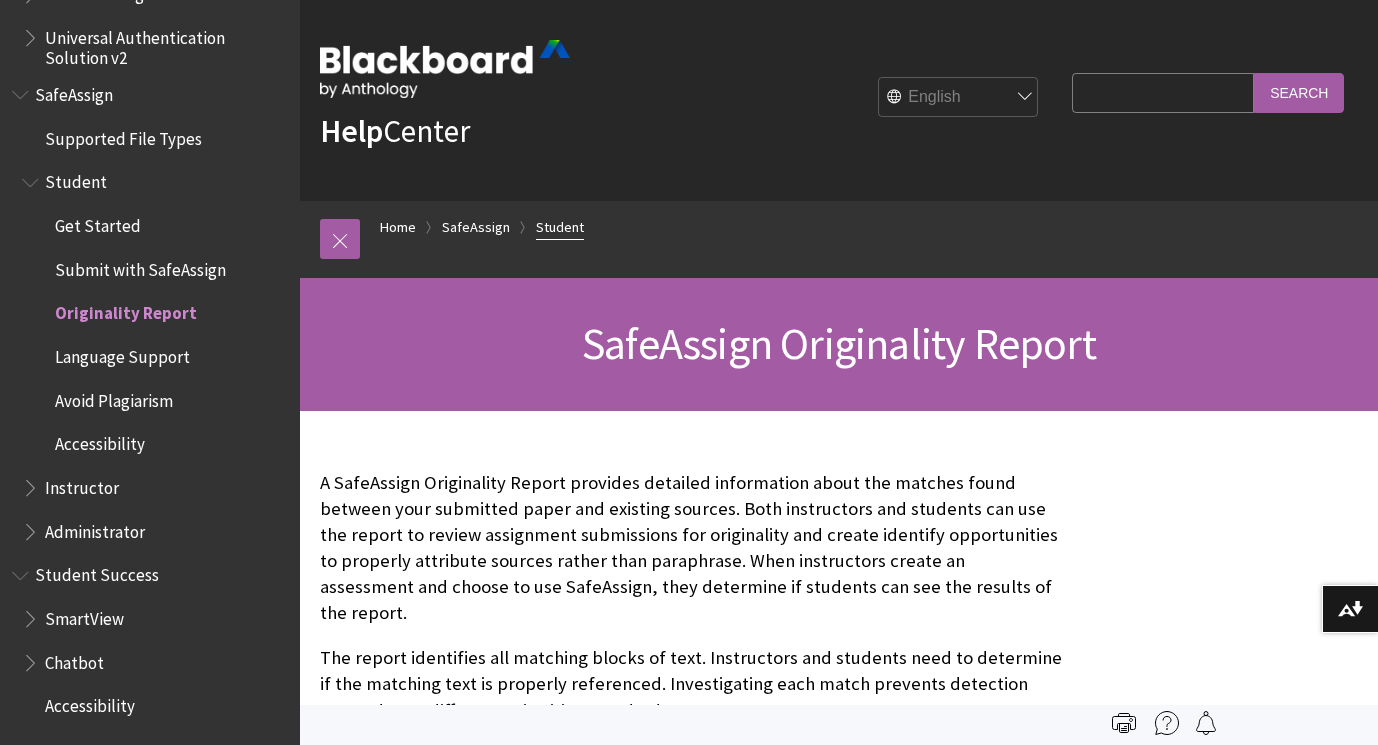 click on "Student" at bounding box center [560, 227] 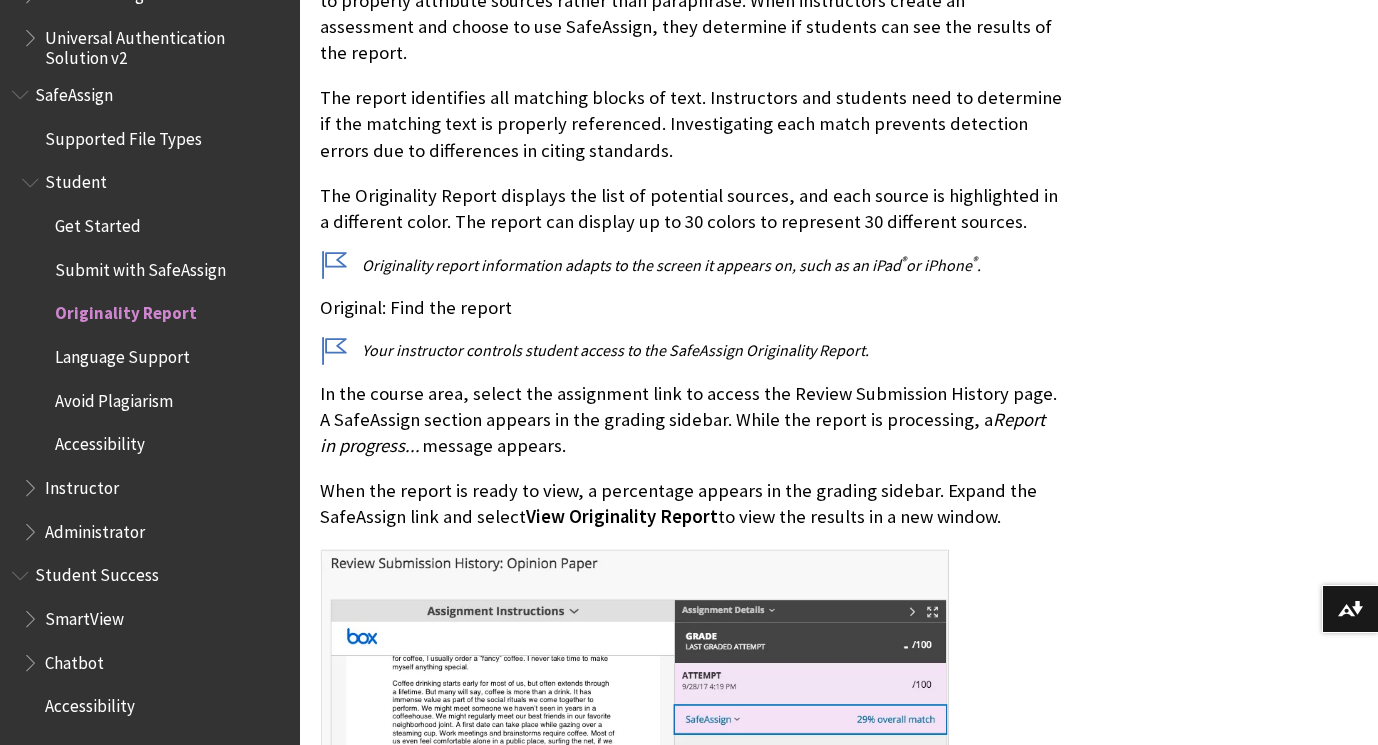 scroll, scrollTop: 645, scrollLeft: 0, axis: vertical 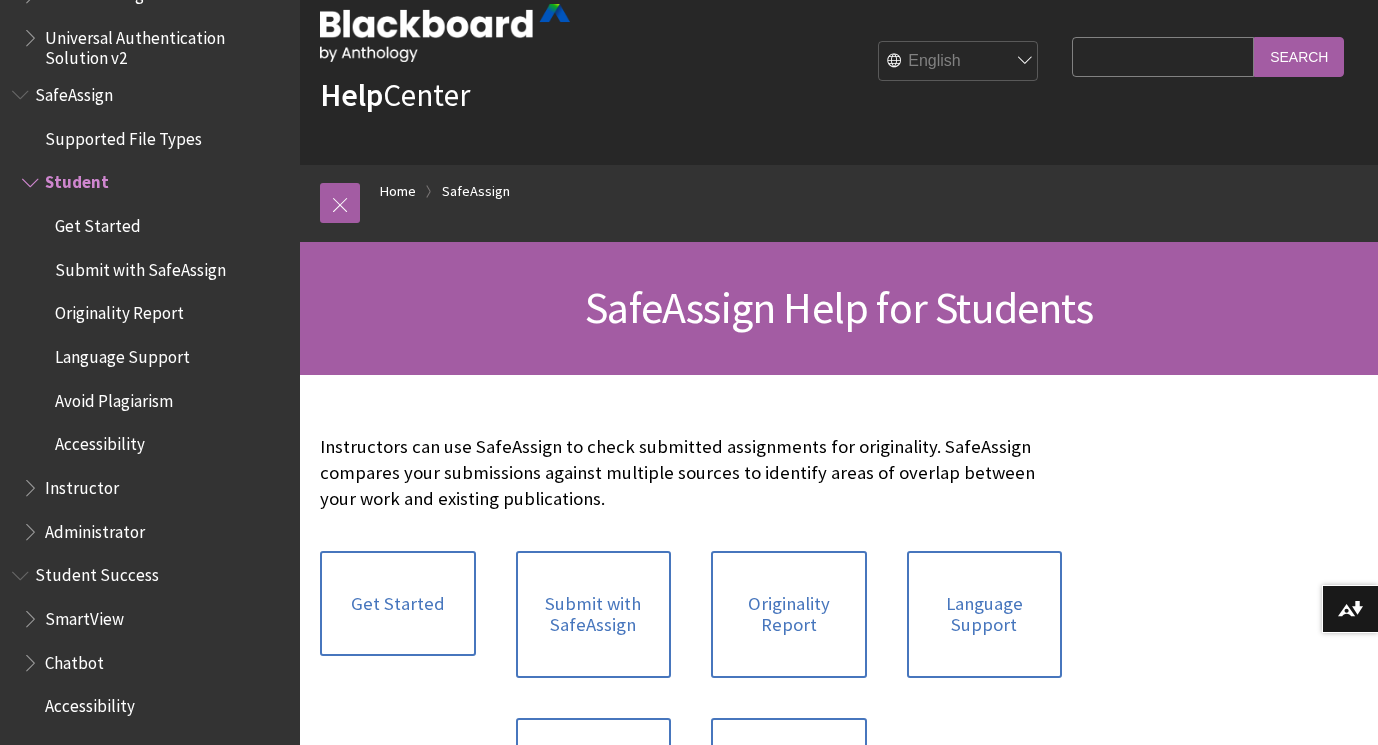 click on "Submit with SafeAssign" at bounding box center (140, 266) 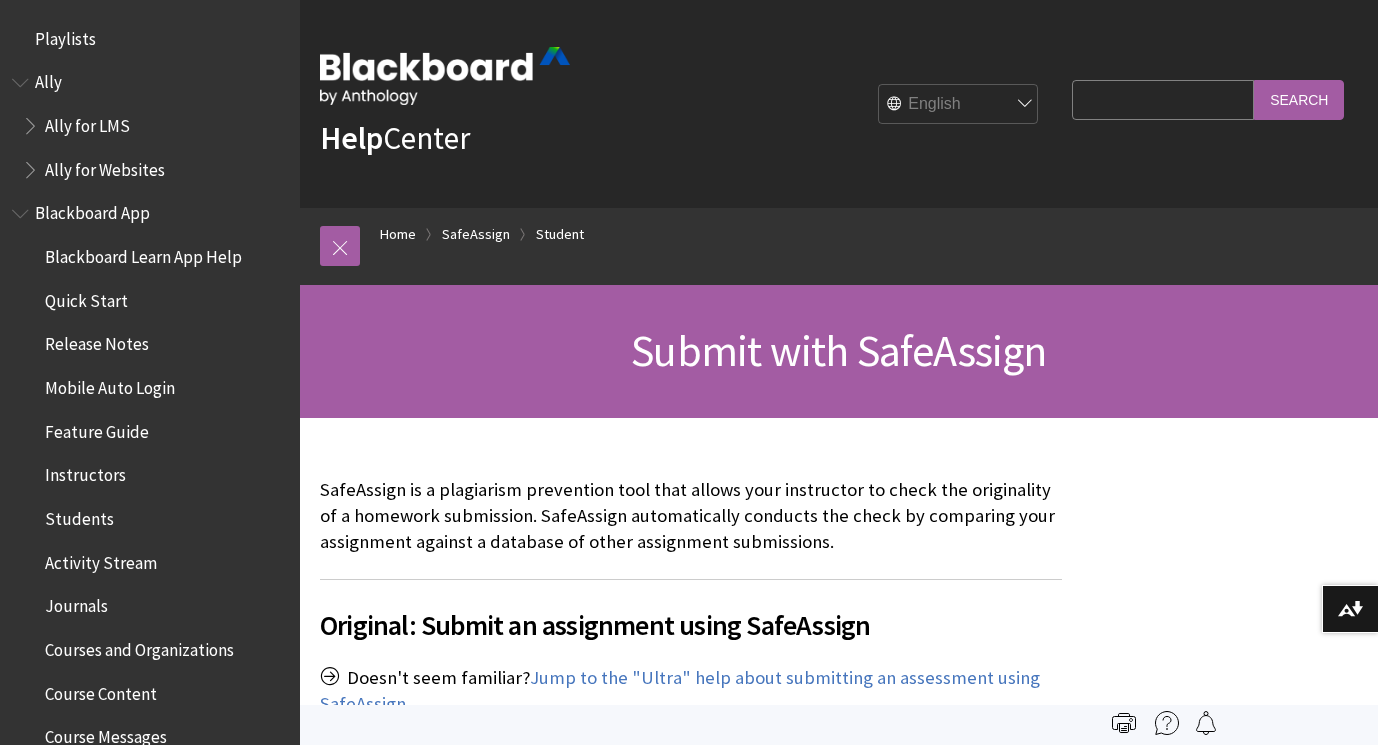 scroll, scrollTop: 0, scrollLeft: 0, axis: both 